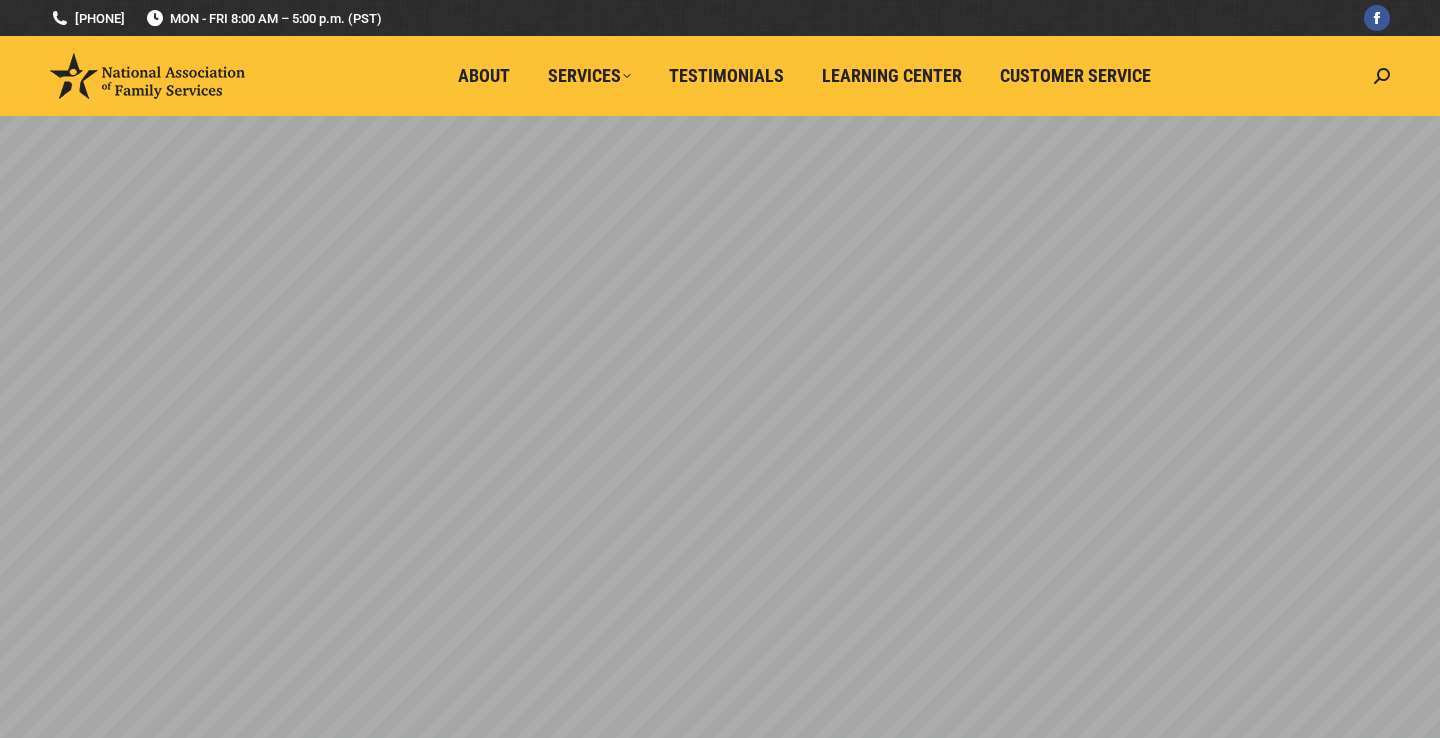 scroll, scrollTop: 0, scrollLeft: 0, axis: both 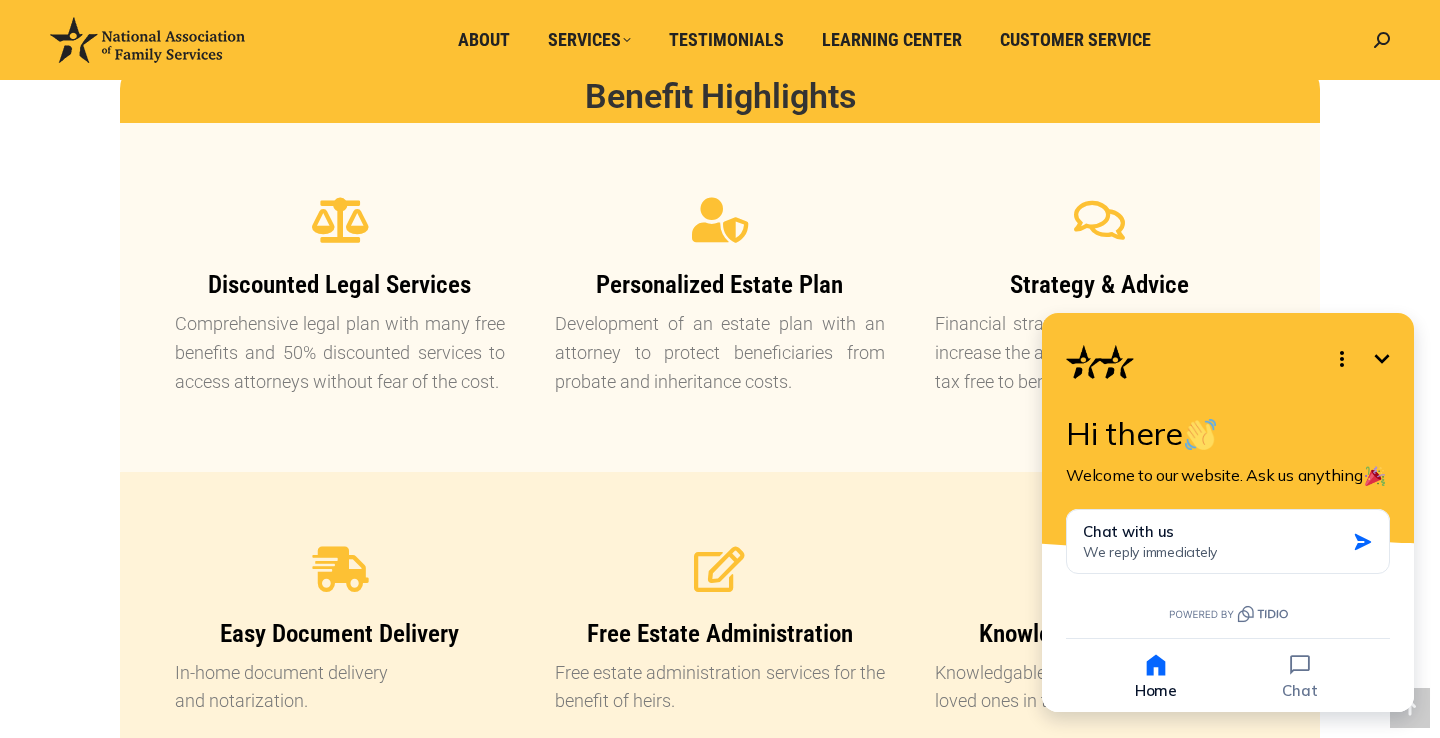 click on "Personalized Estate Plan" at bounding box center [719, 284] 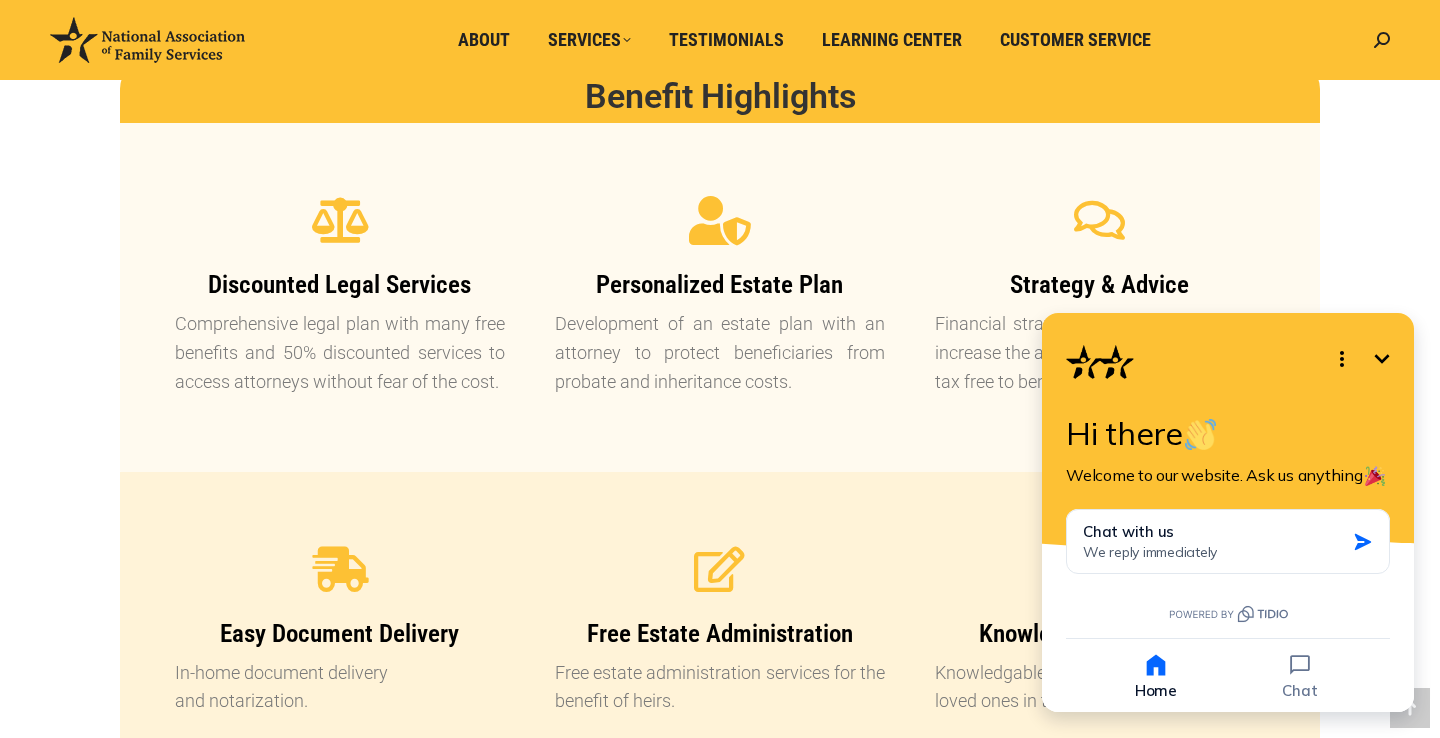 click at bounding box center (720, 221) 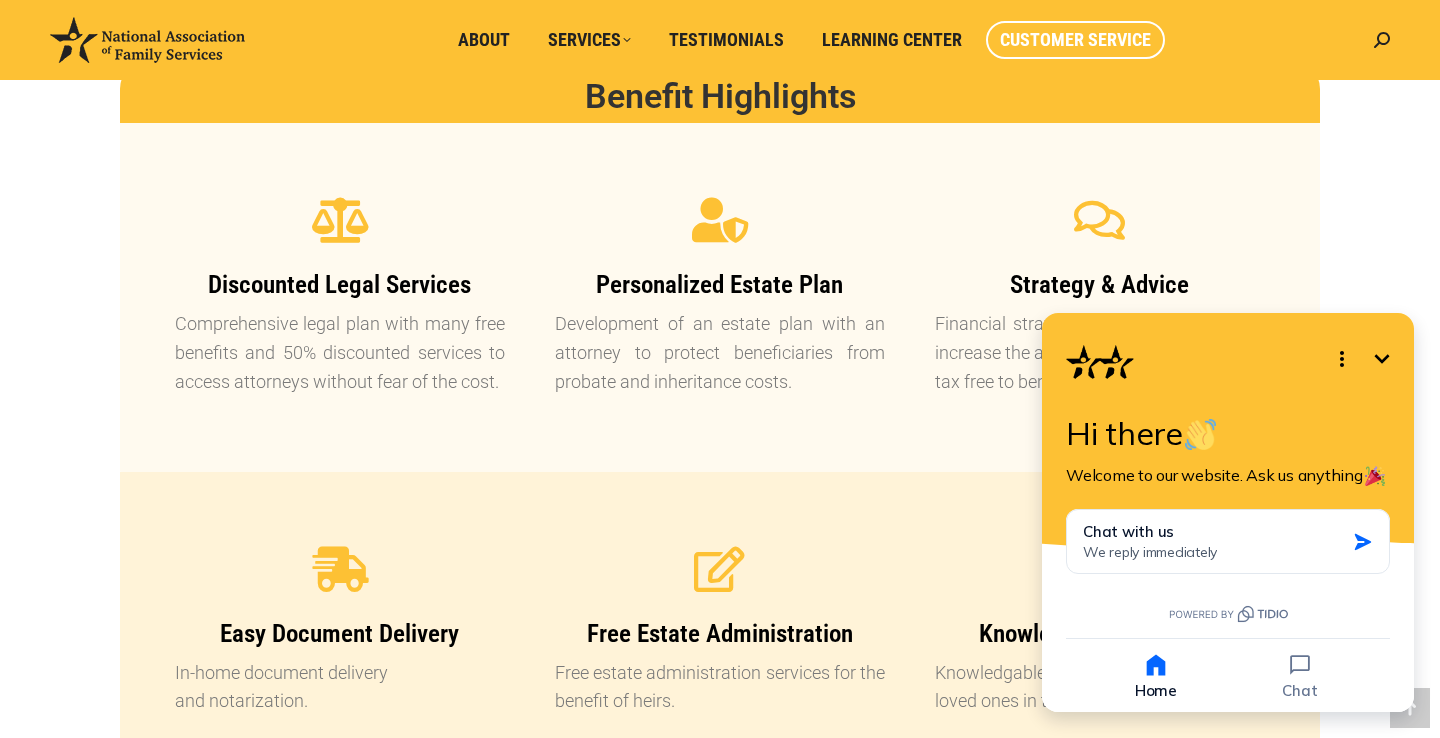 click on "Customer Service" at bounding box center [1075, 40] 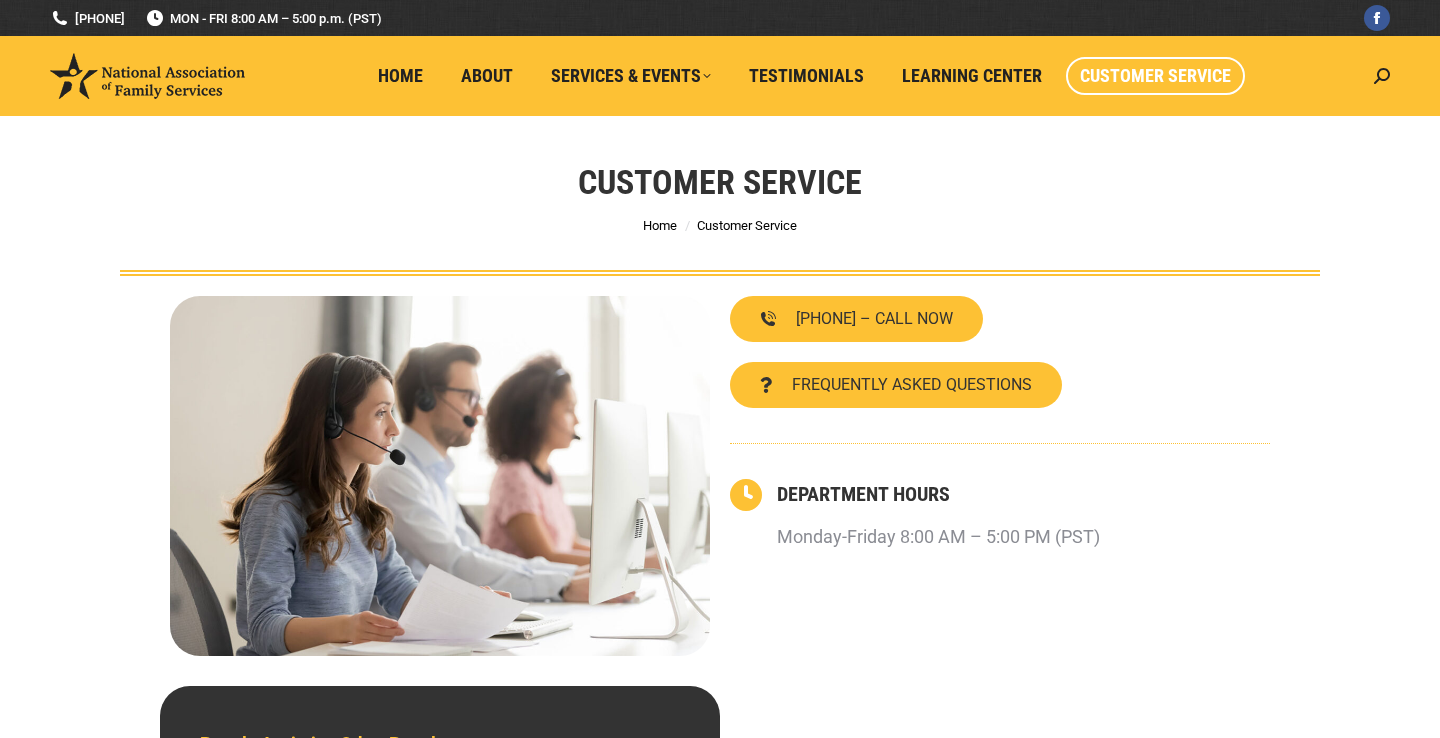 scroll, scrollTop: 0, scrollLeft: 0, axis: both 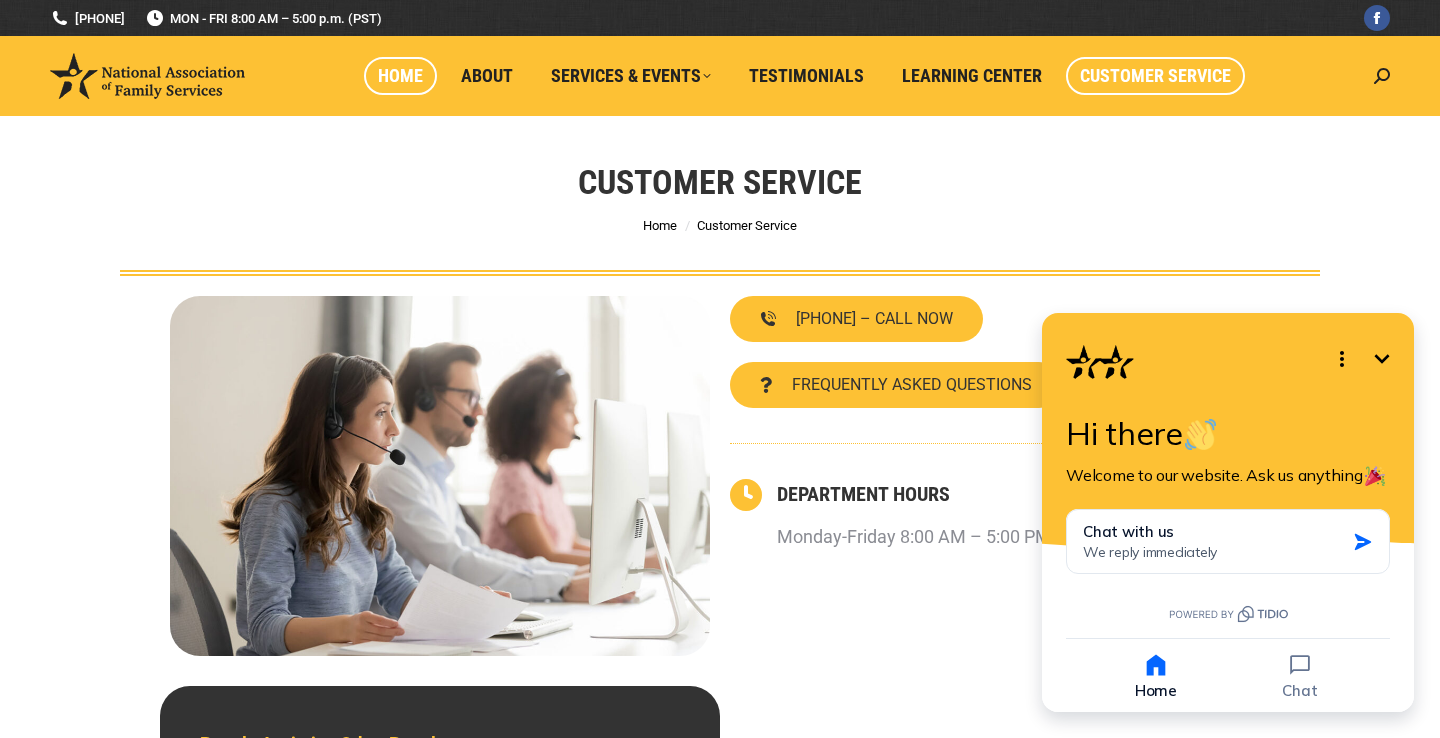 click on "Home" at bounding box center (400, 76) 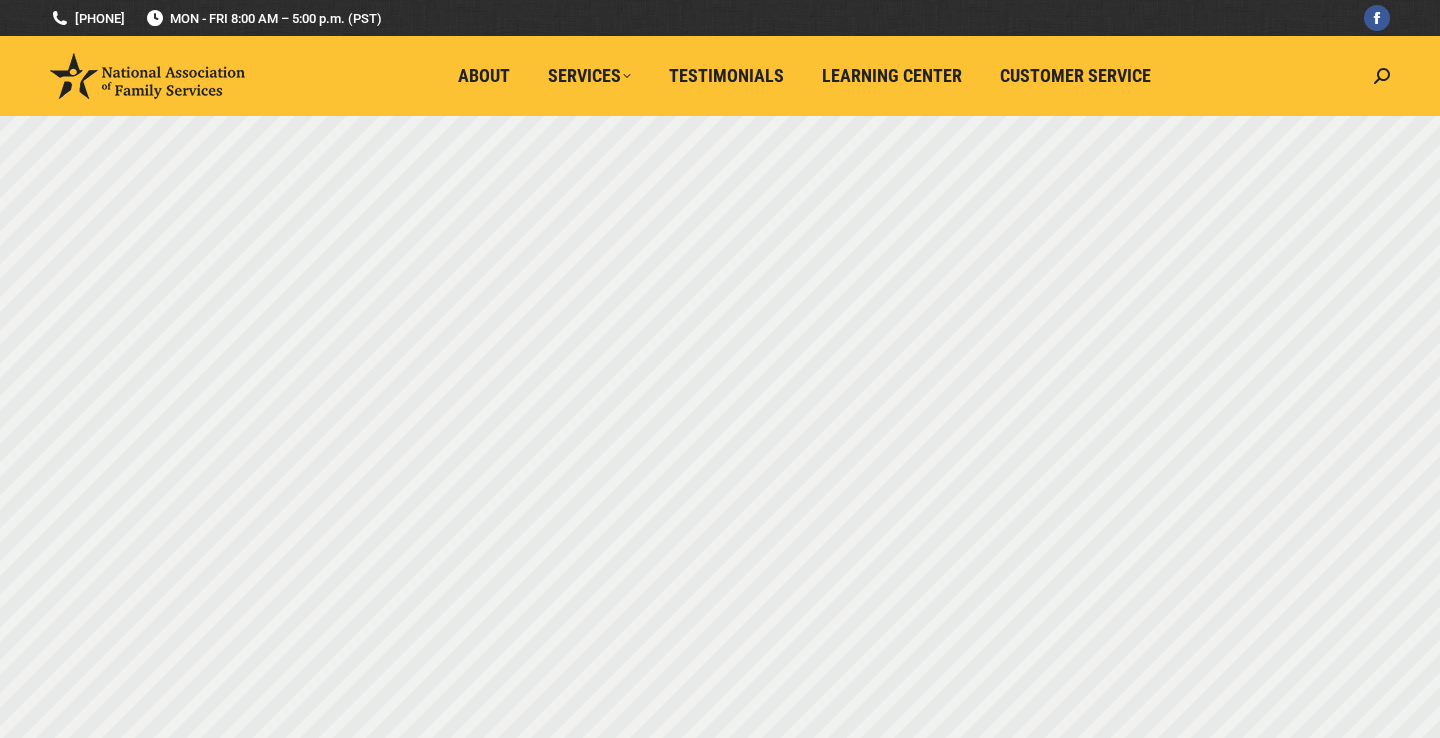 scroll, scrollTop: 0, scrollLeft: 0, axis: both 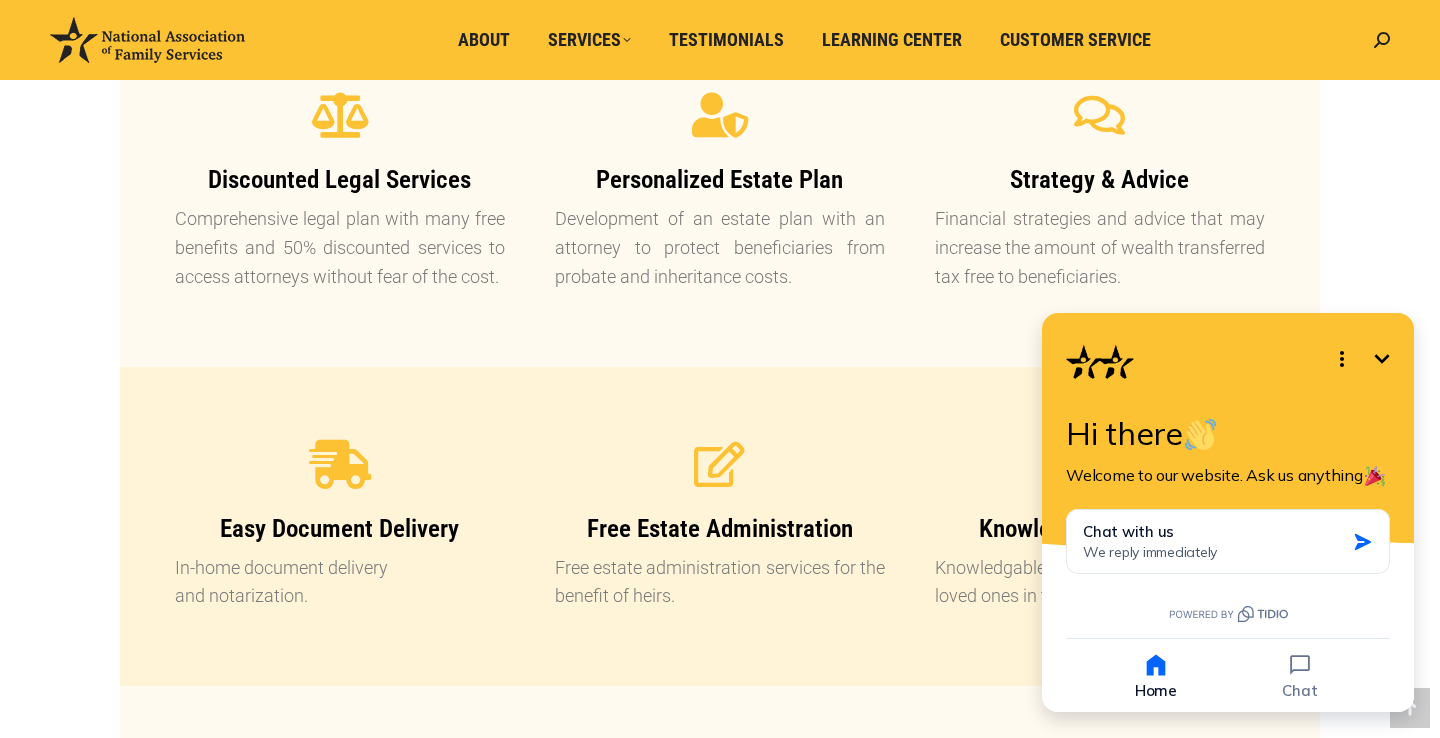 click at bounding box center [340, 464] 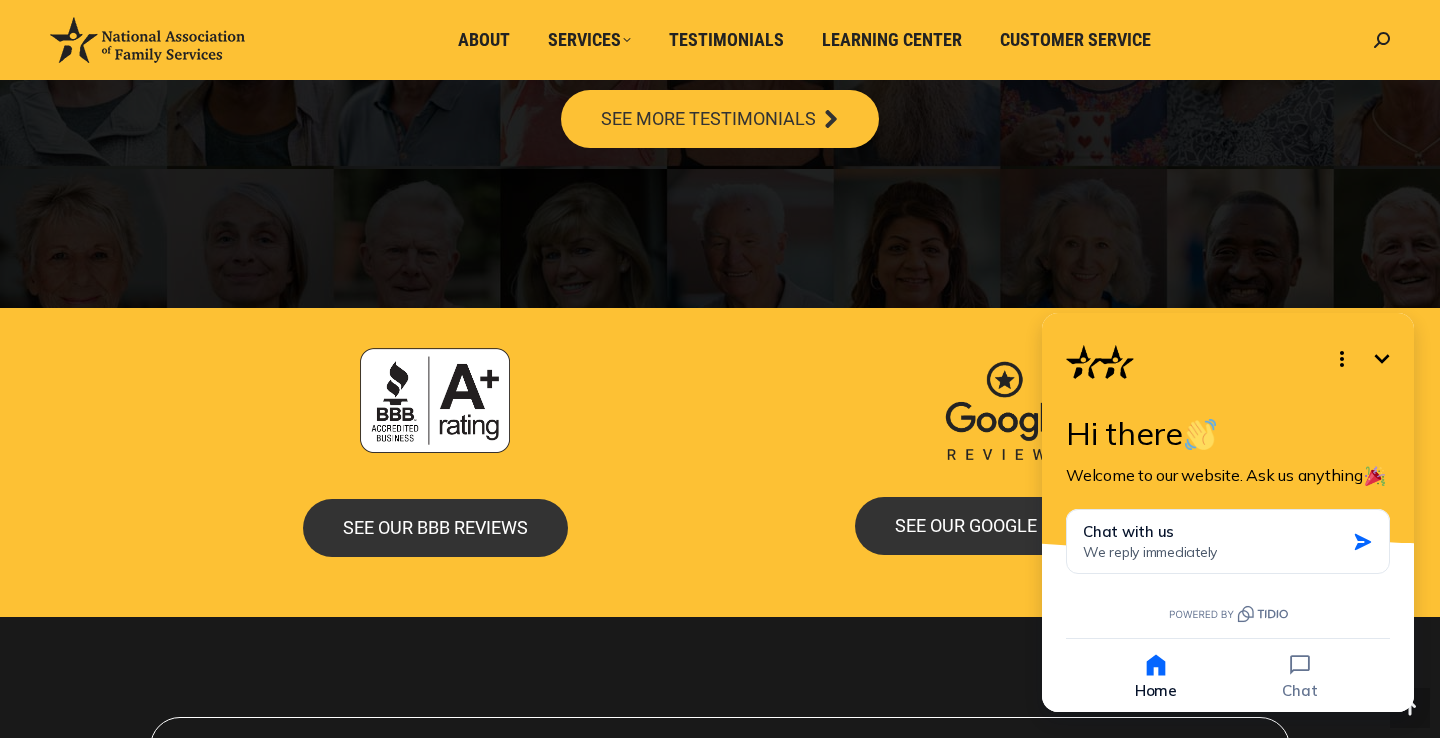 scroll, scrollTop: 3948, scrollLeft: 0, axis: vertical 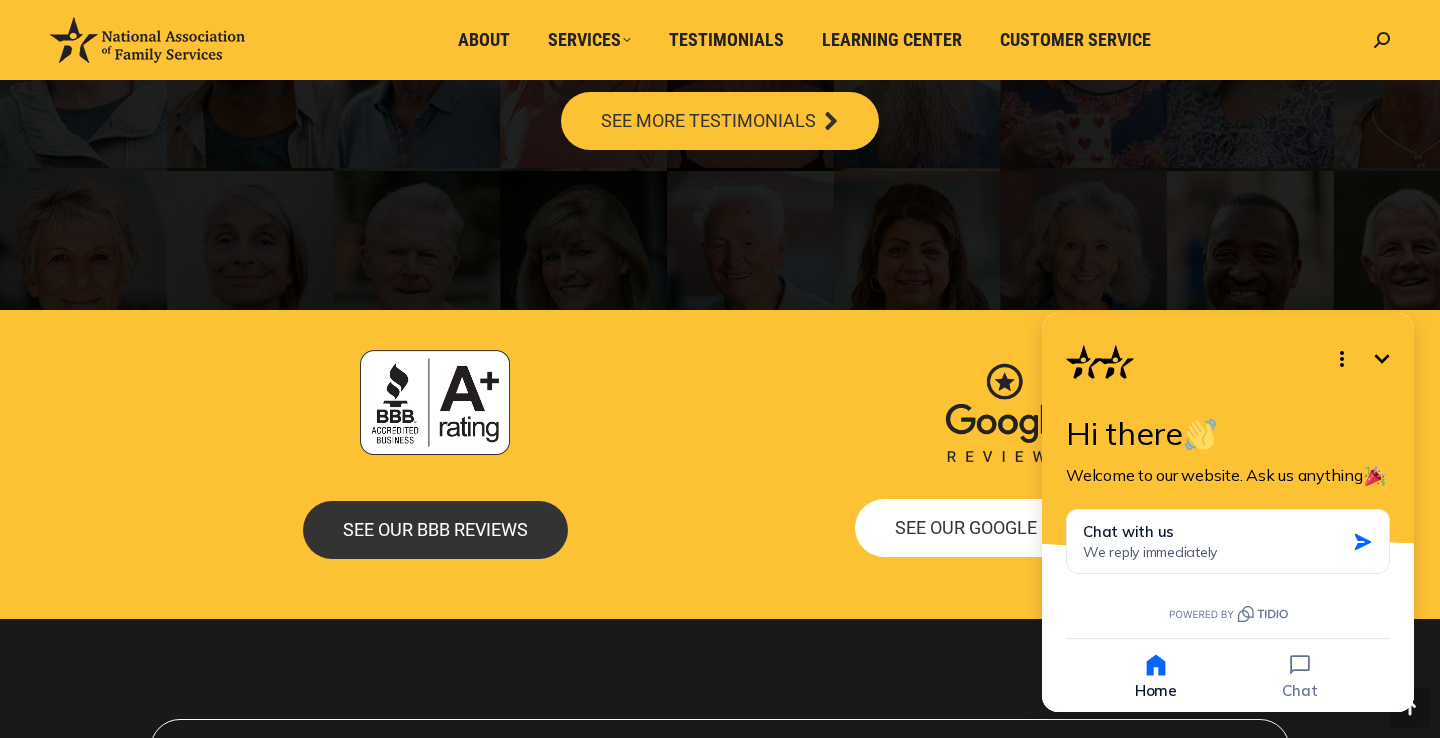 click on "SEE OUR GOOGLE REVIEWS" at bounding box center (1005, 528) 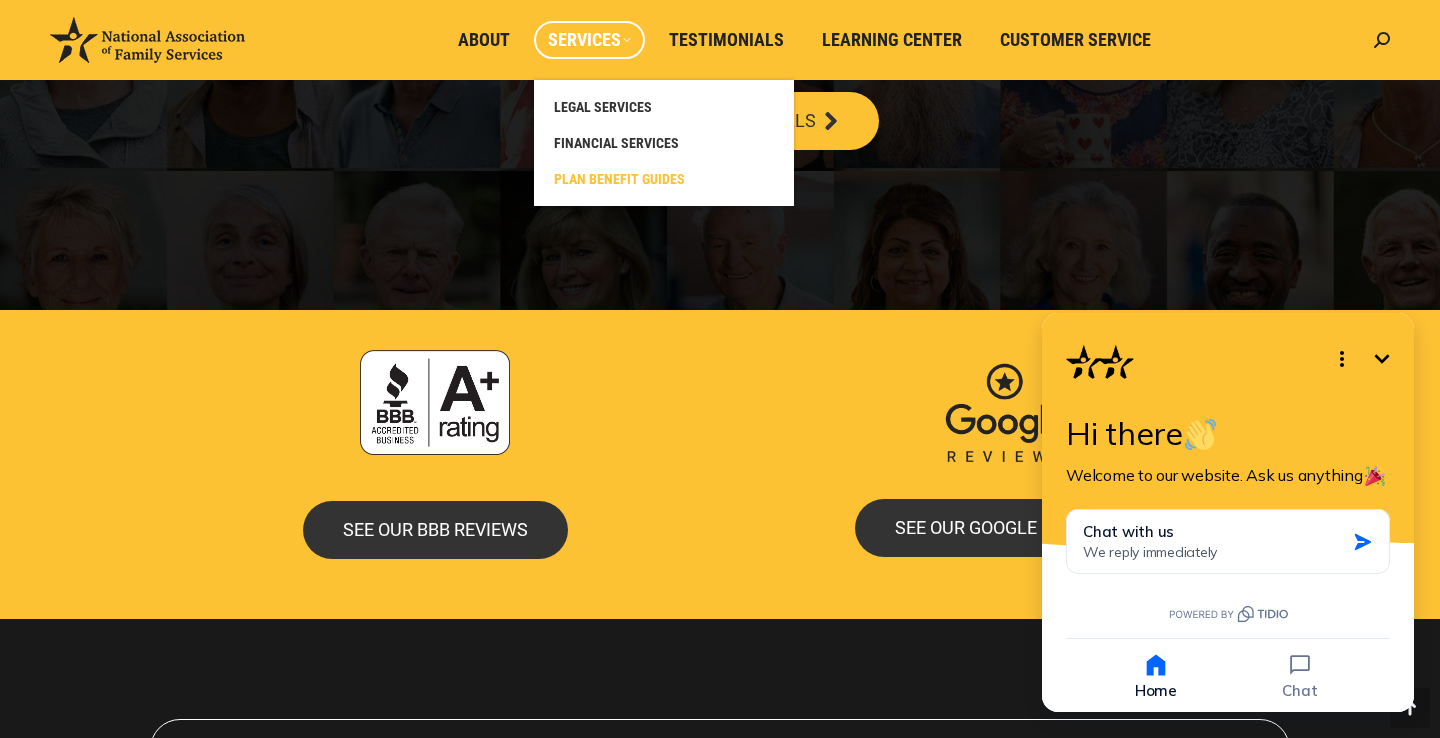 click on "PLAN BENEFIT GUIDES" at bounding box center (619, 179) 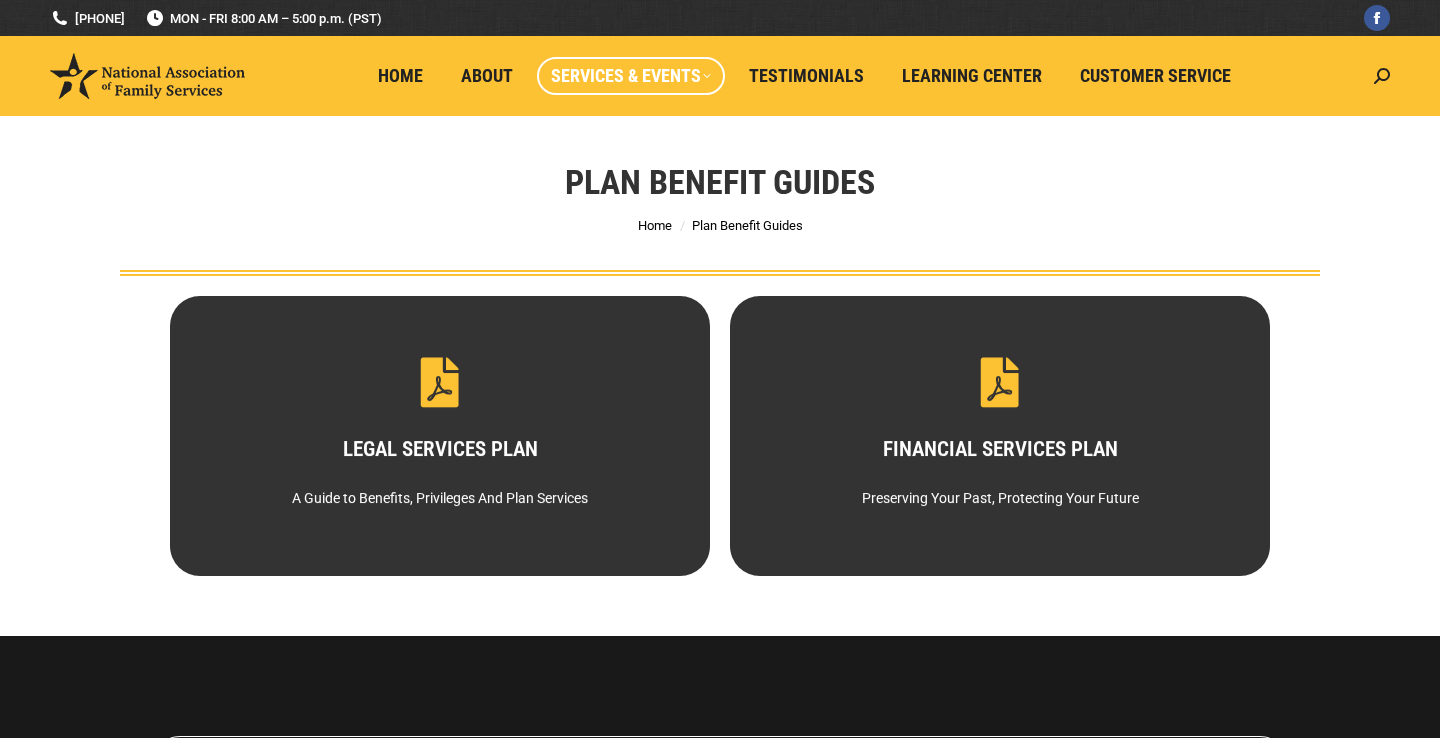 scroll, scrollTop: 0, scrollLeft: 0, axis: both 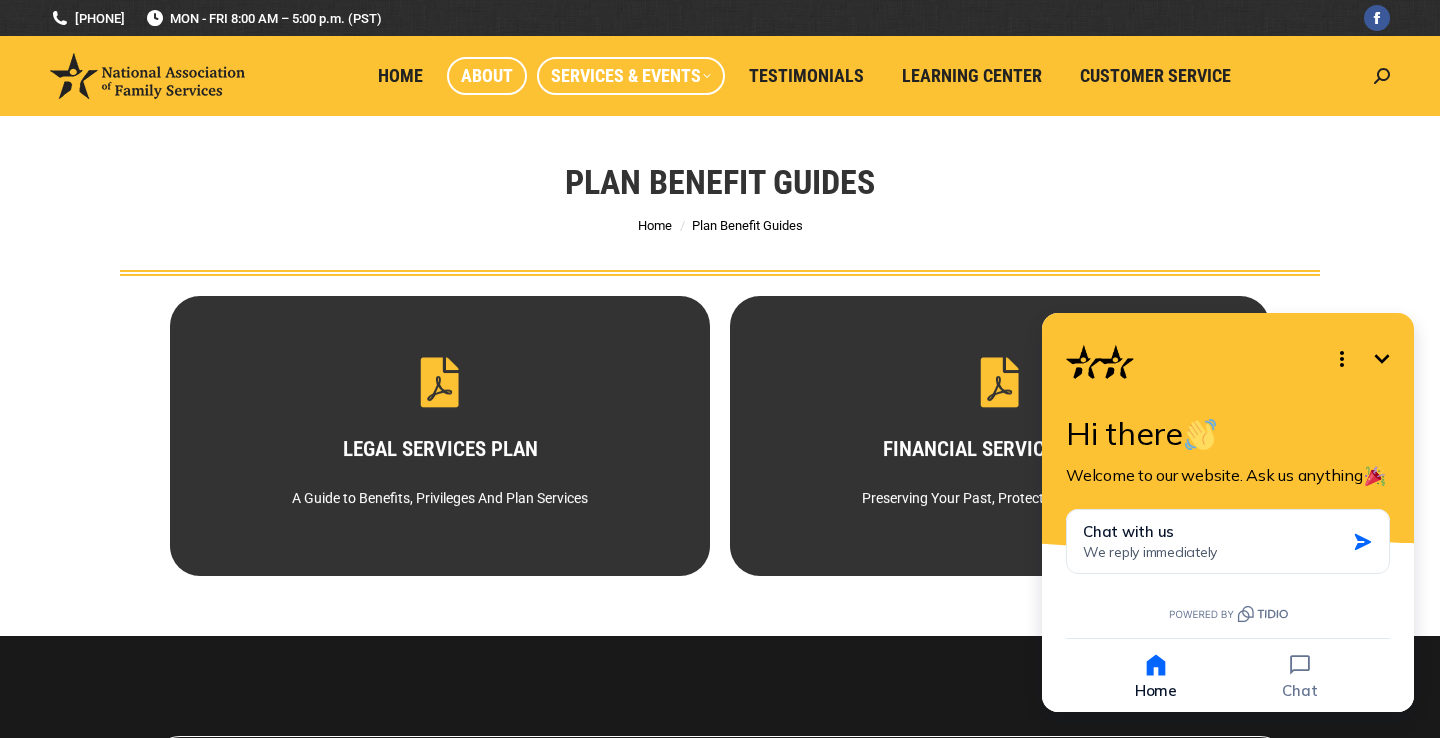 click on "About" at bounding box center (487, 76) 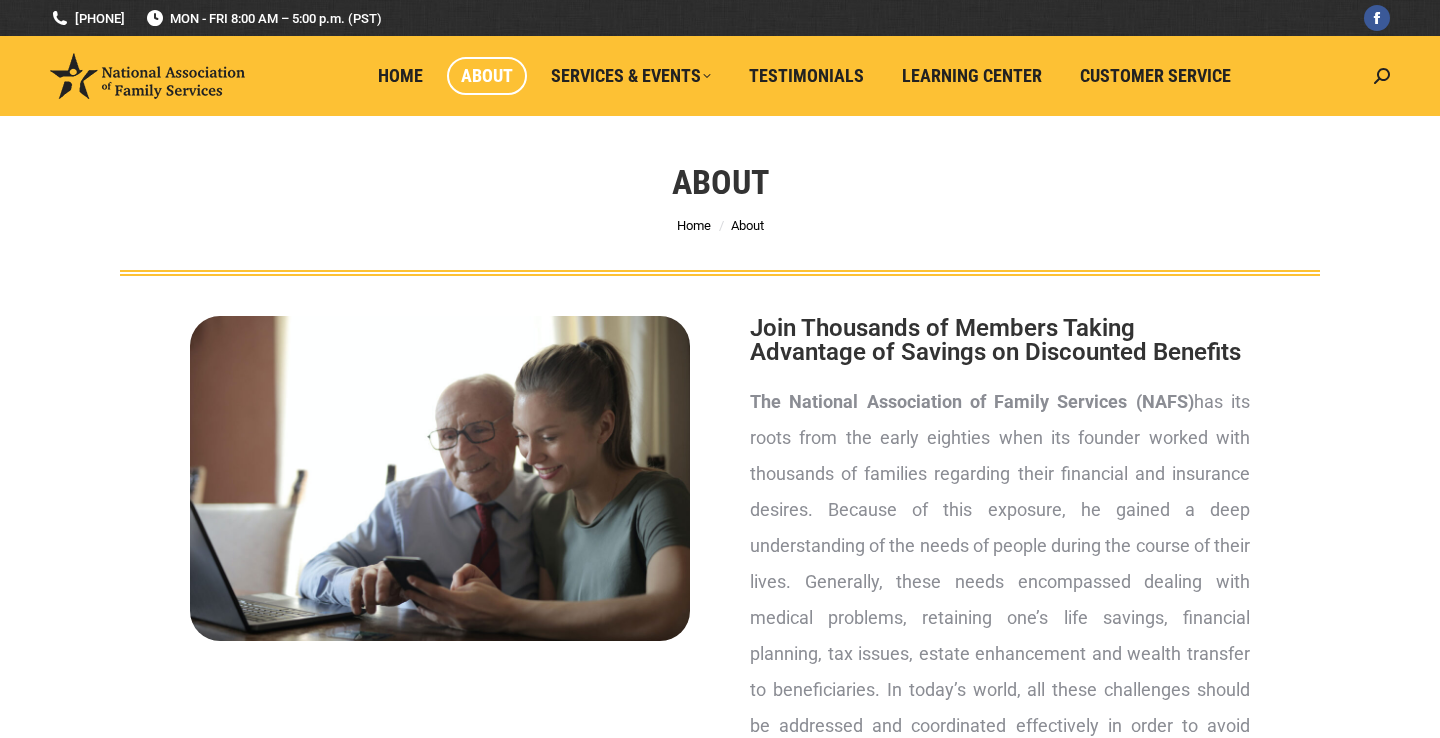 scroll, scrollTop: 0, scrollLeft: 0, axis: both 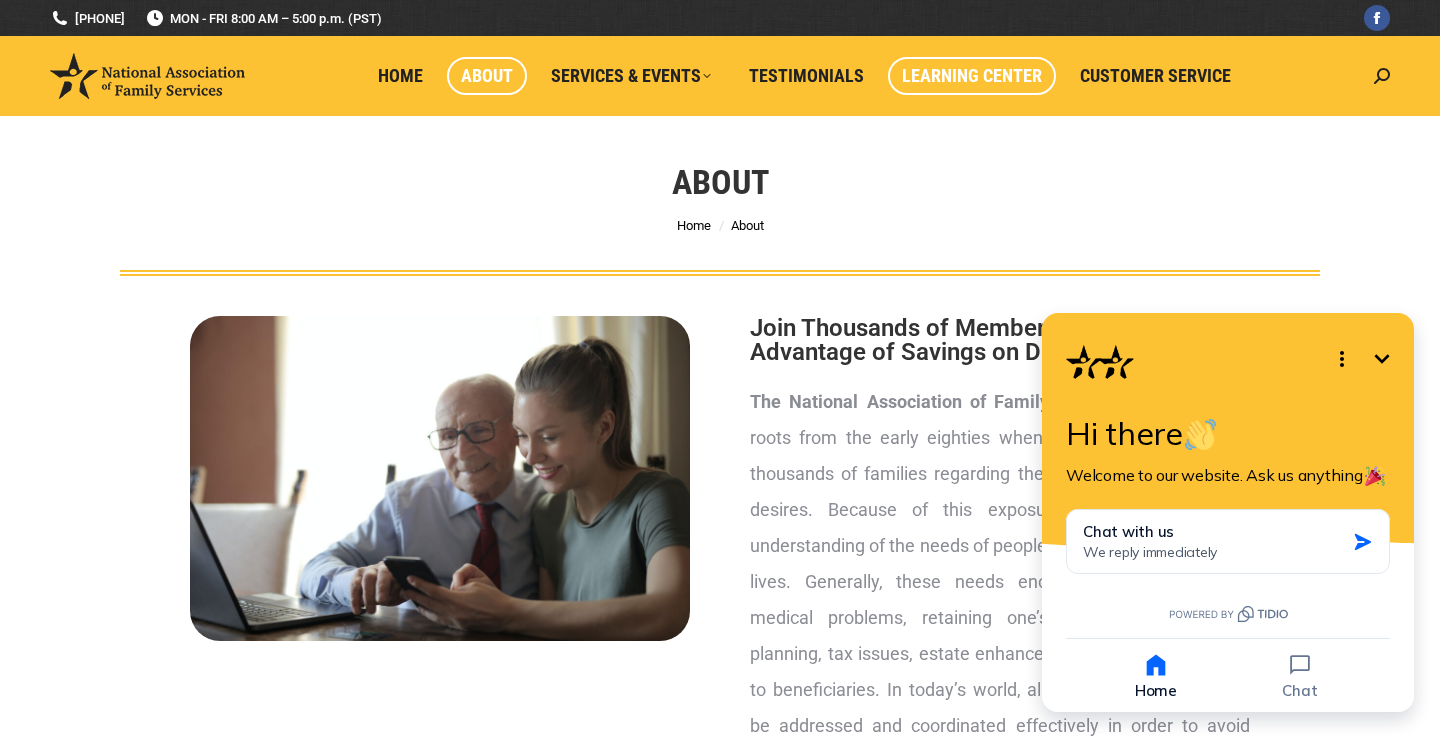 click on "Learning Center" at bounding box center [972, 76] 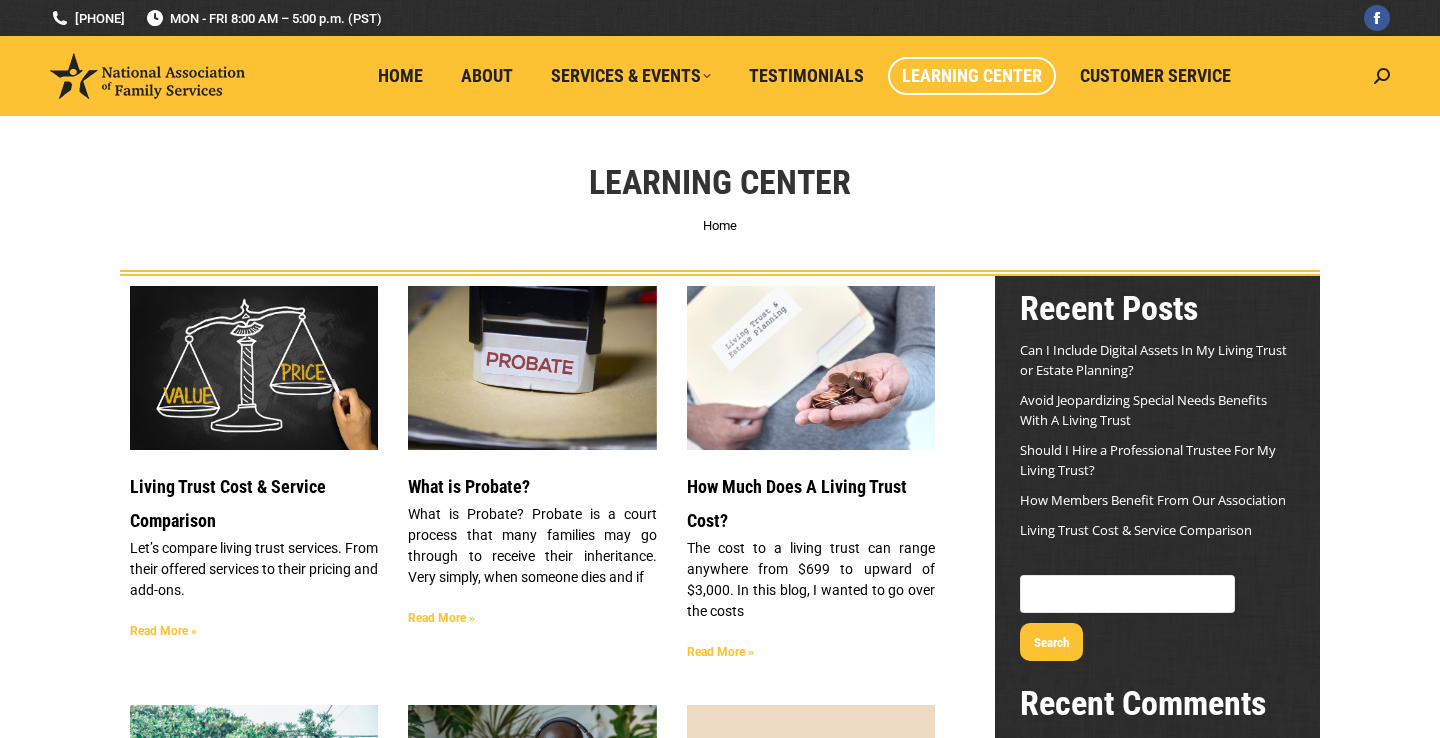 scroll, scrollTop: 0, scrollLeft: 0, axis: both 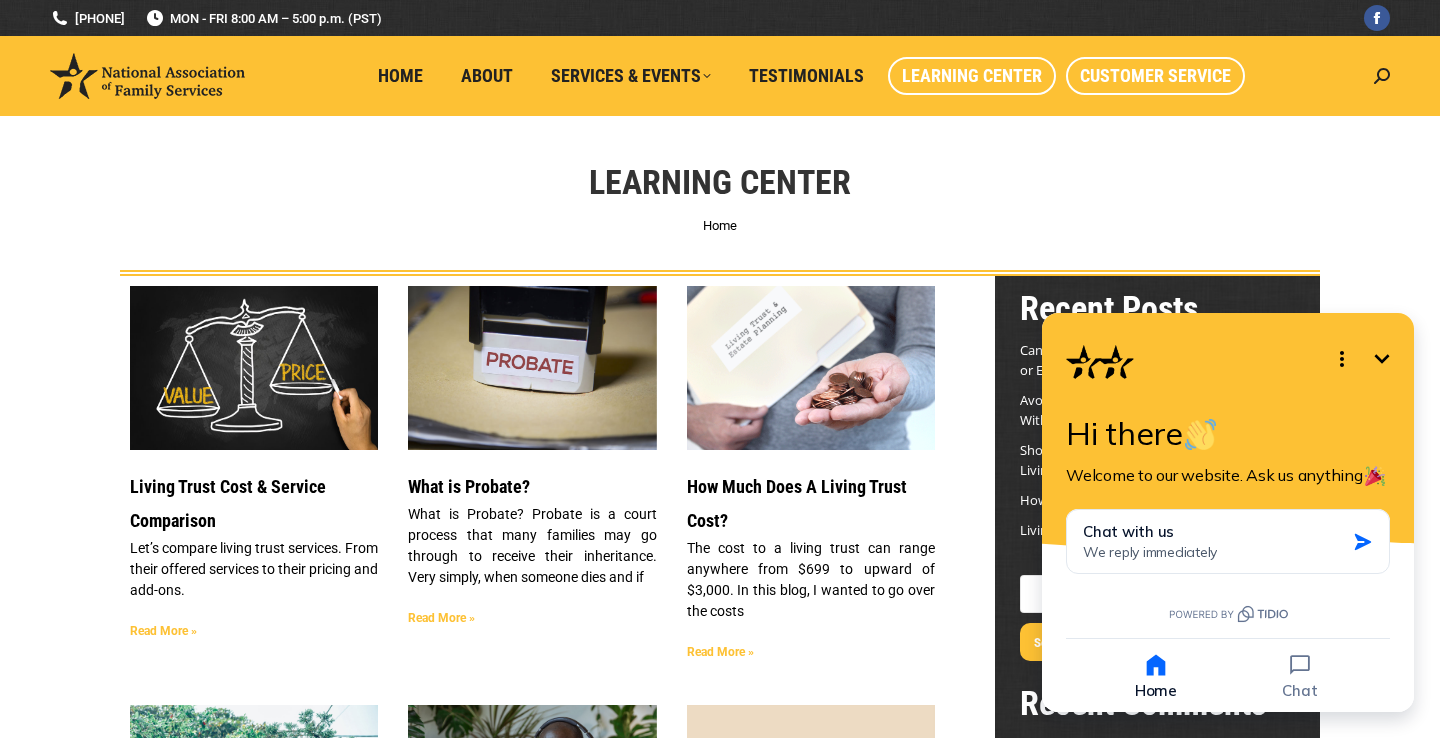 click on "Customer Service" at bounding box center [1155, 76] 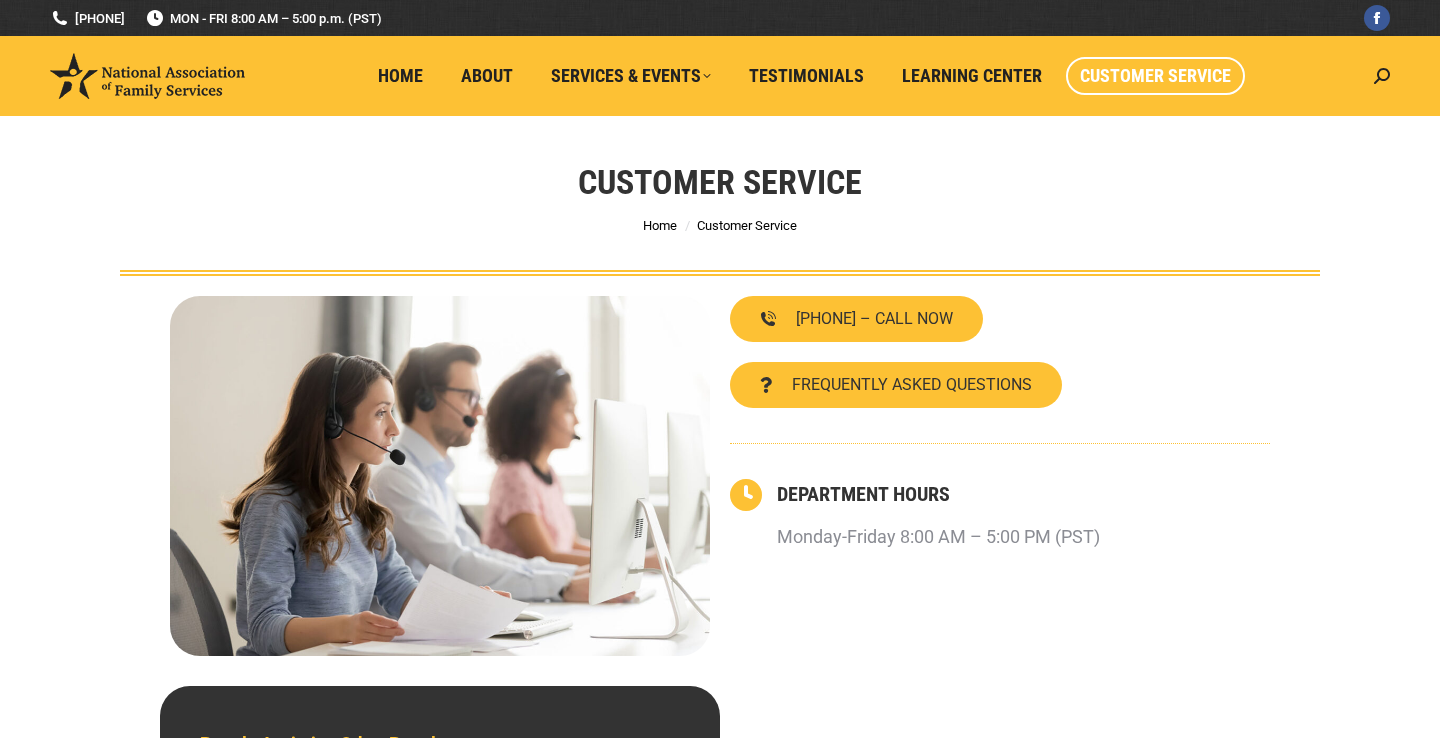 scroll, scrollTop: 0, scrollLeft: 0, axis: both 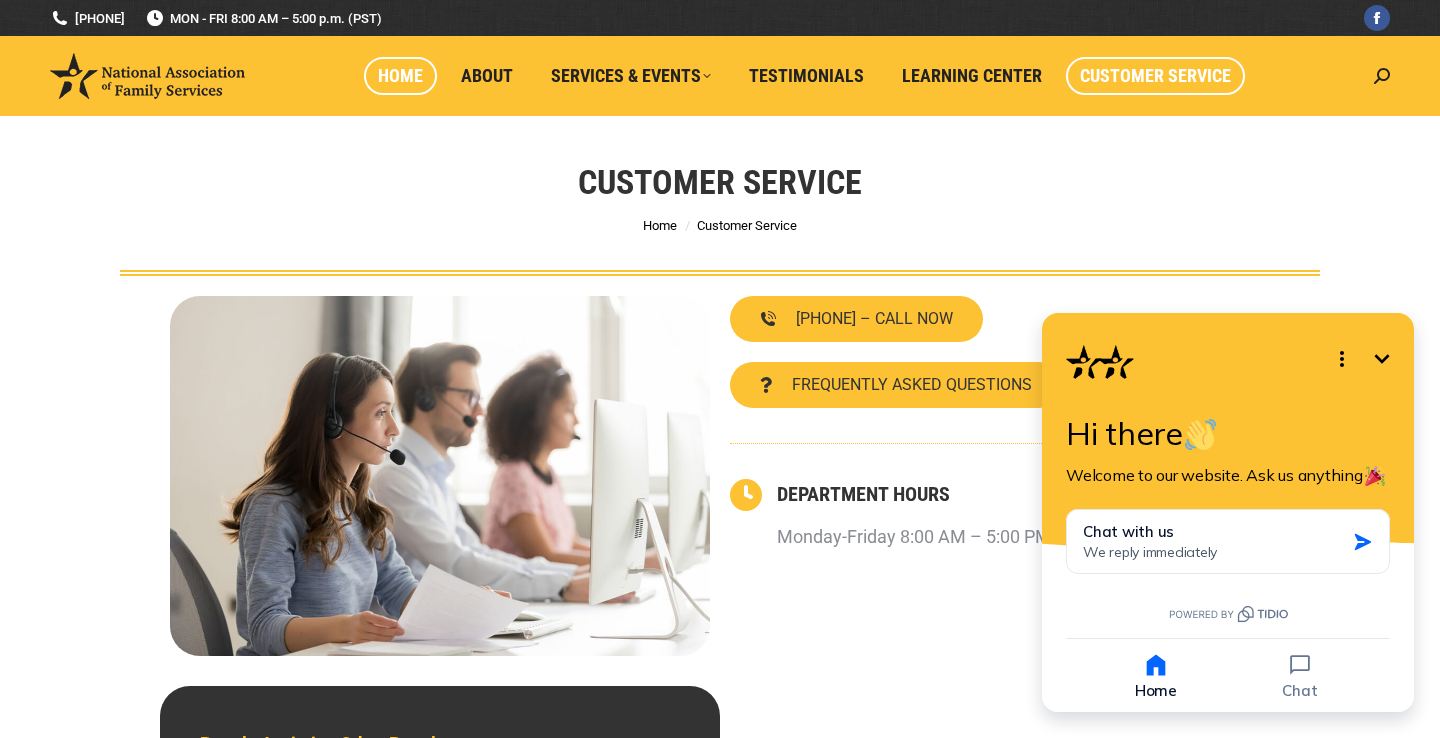 click on "Home" at bounding box center (400, 76) 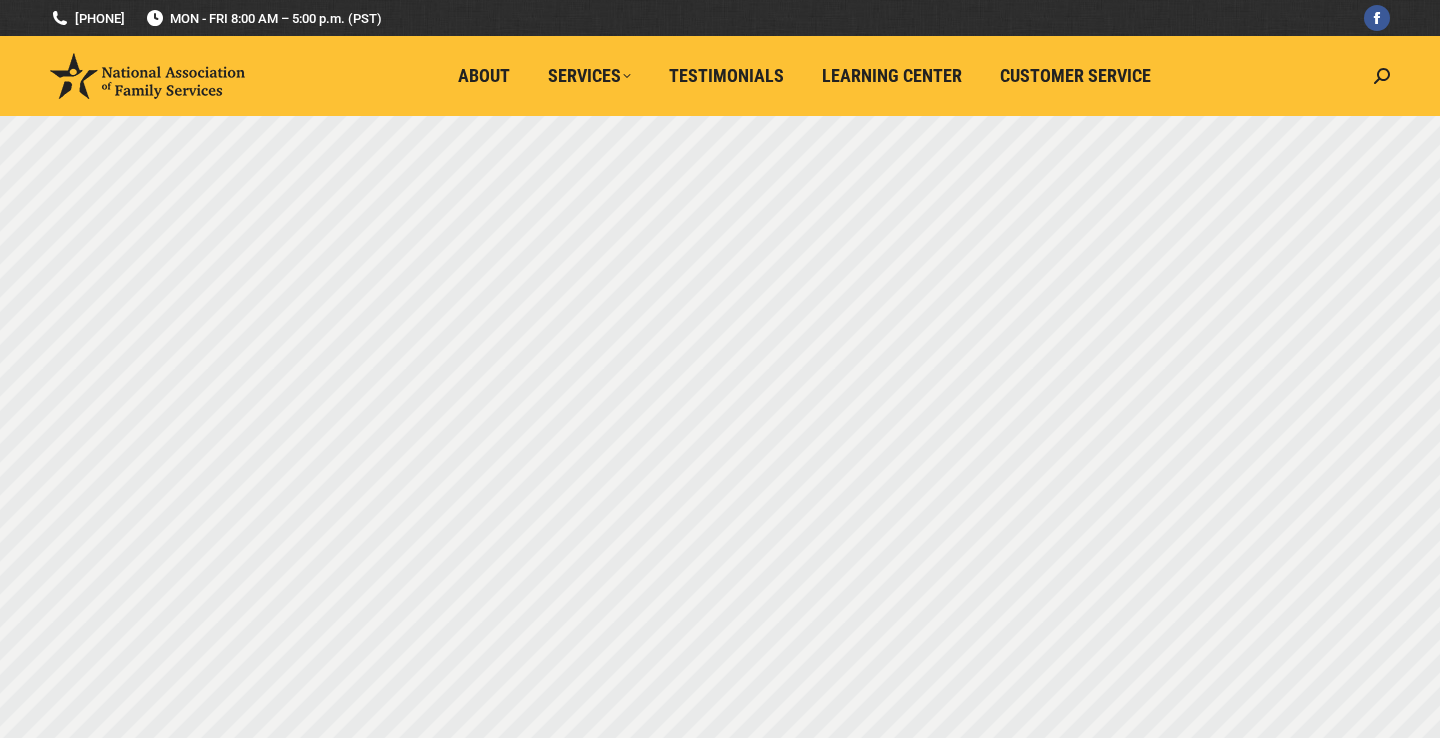 scroll, scrollTop: 0, scrollLeft: 0, axis: both 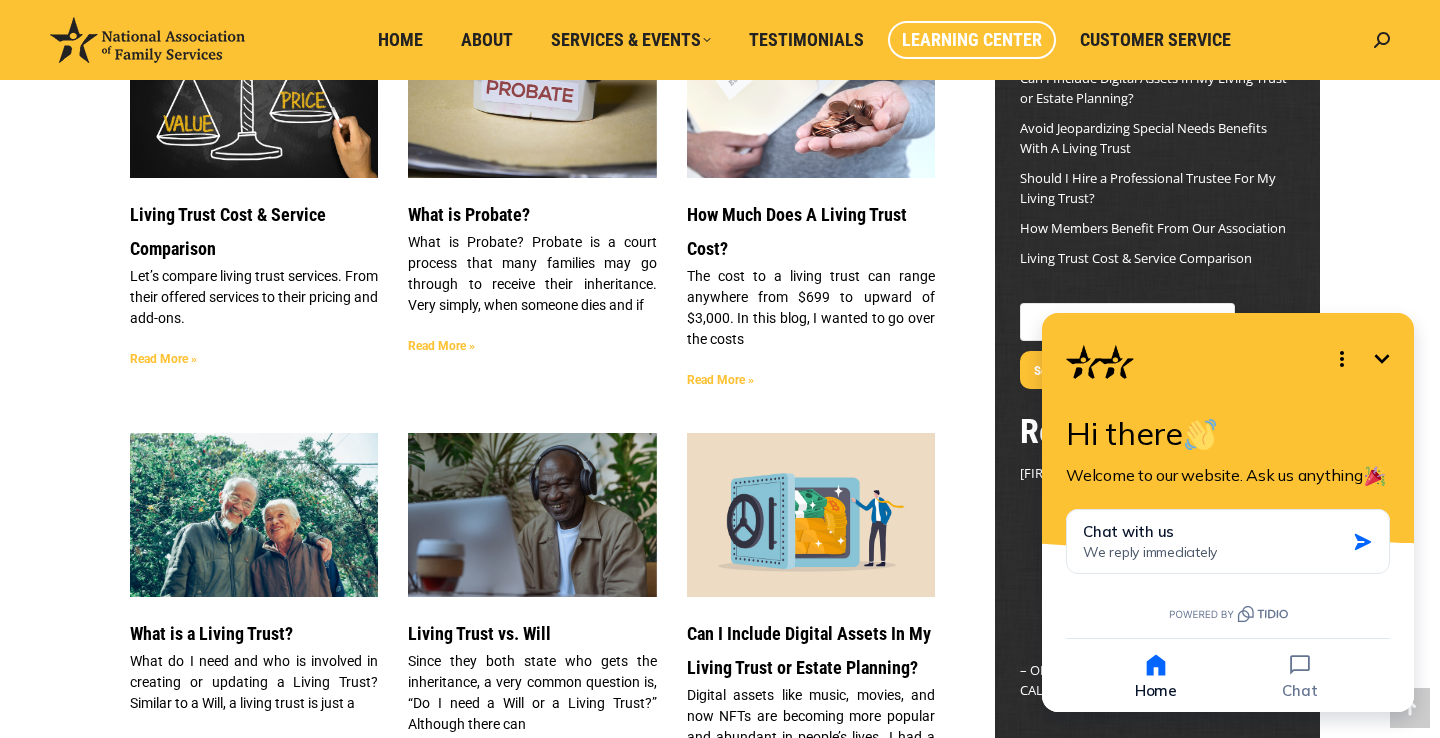 click on "Read More »" at bounding box center (163, 359) 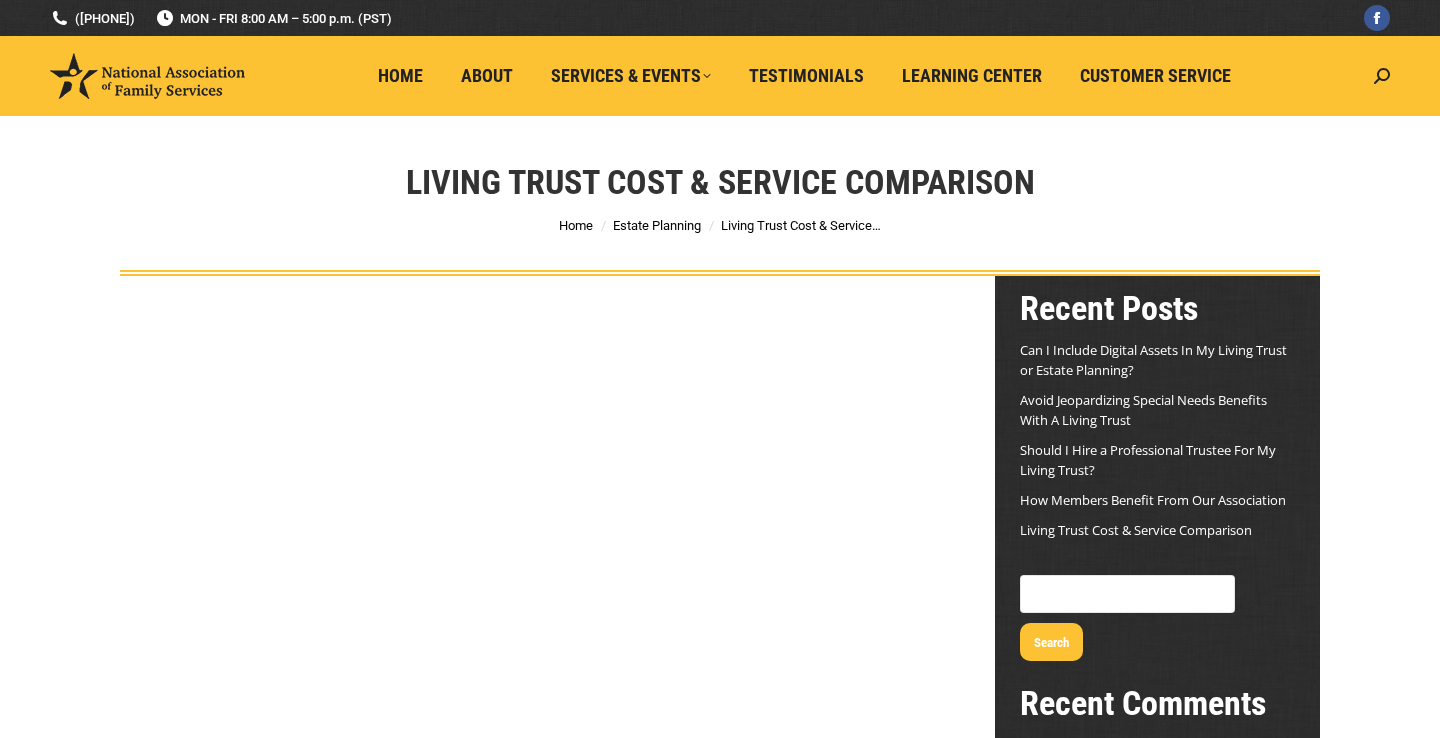 scroll, scrollTop: 0, scrollLeft: 0, axis: both 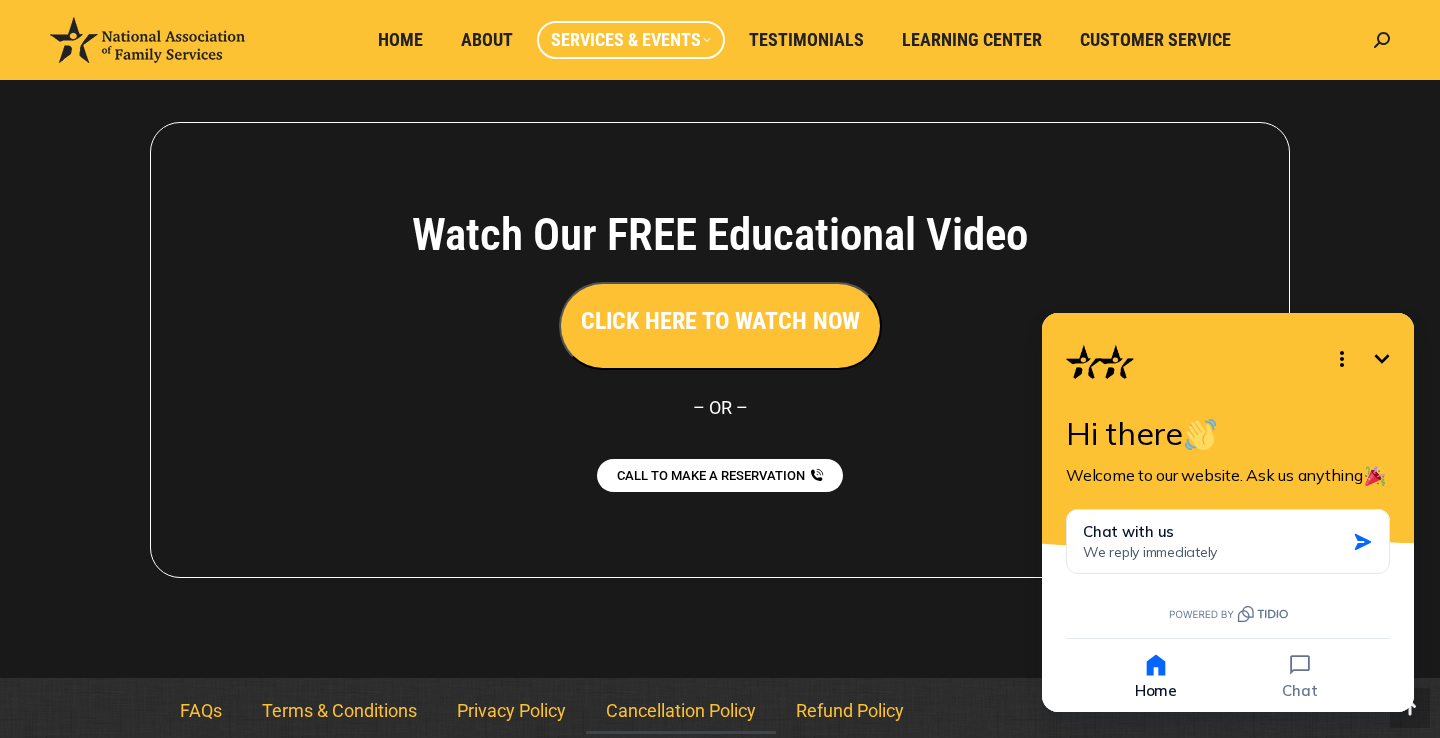 click on "Cancellation Policy" 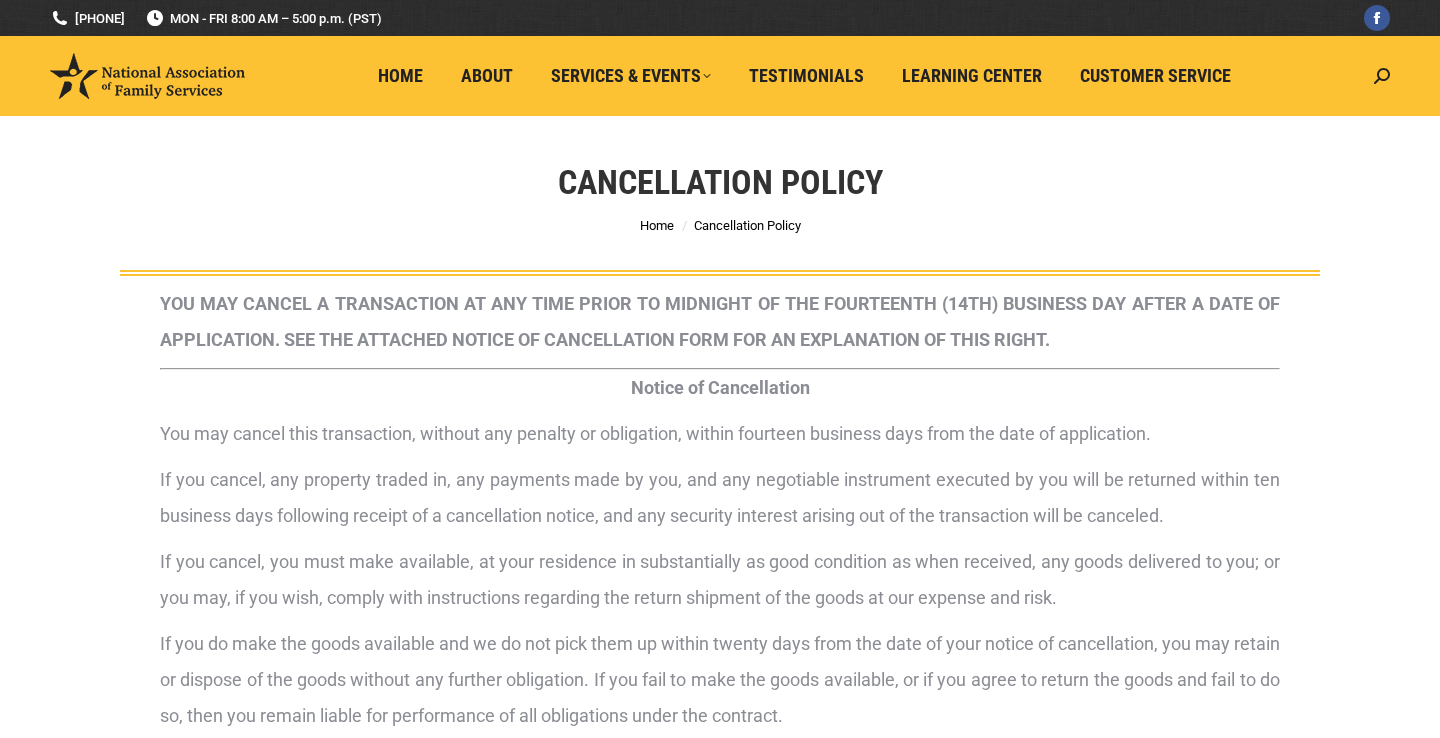 scroll, scrollTop: 0, scrollLeft: 0, axis: both 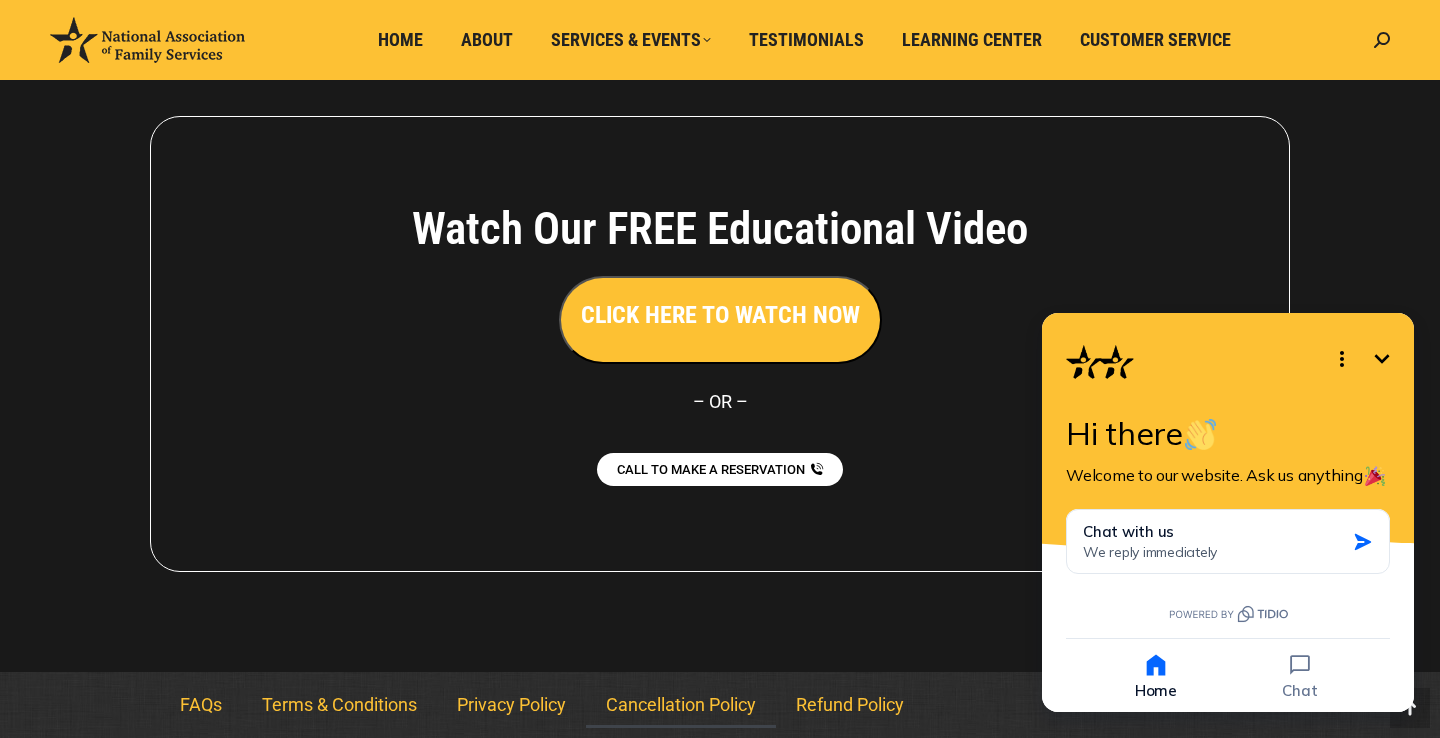click on "CLICK HERE TO WATCH NOW" at bounding box center [720, 315] 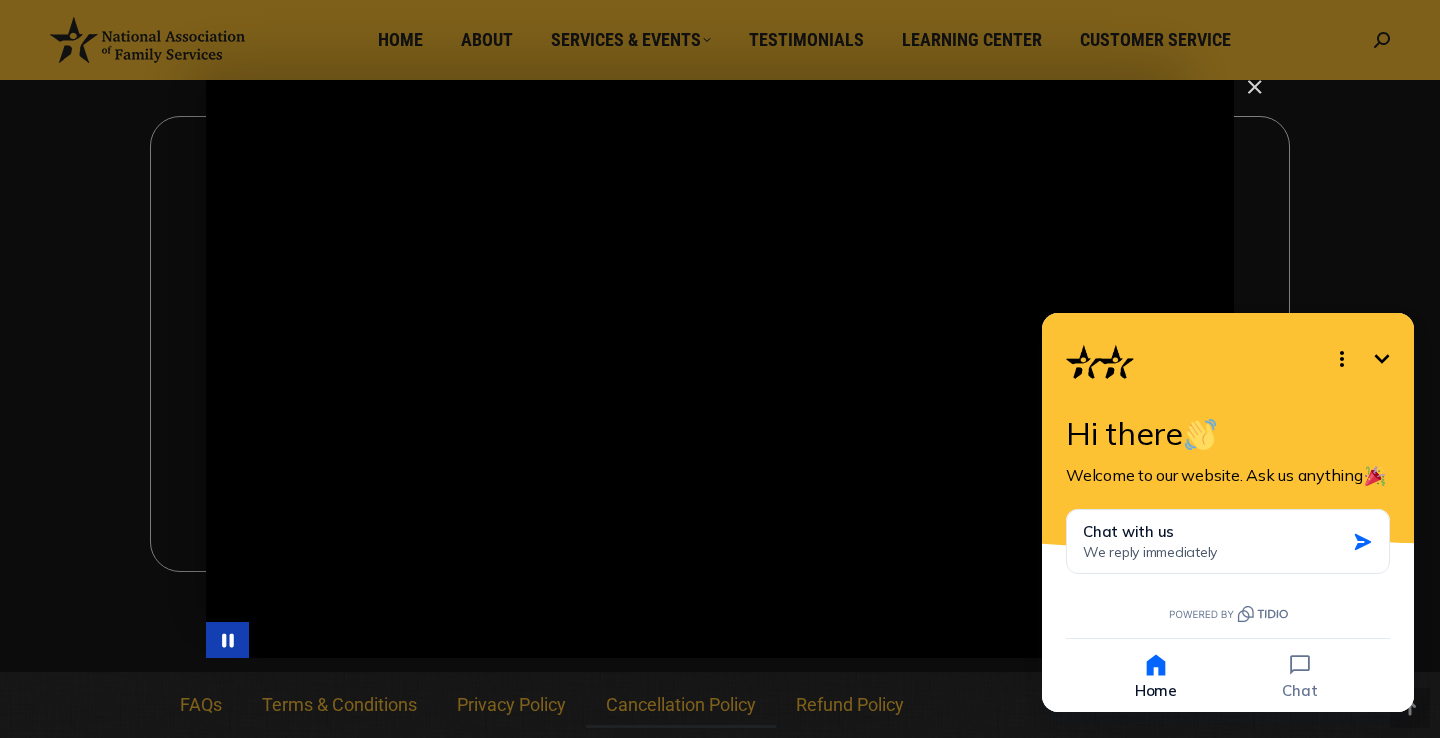 scroll, scrollTop: 1040, scrollLeft: 0, axis: vertical 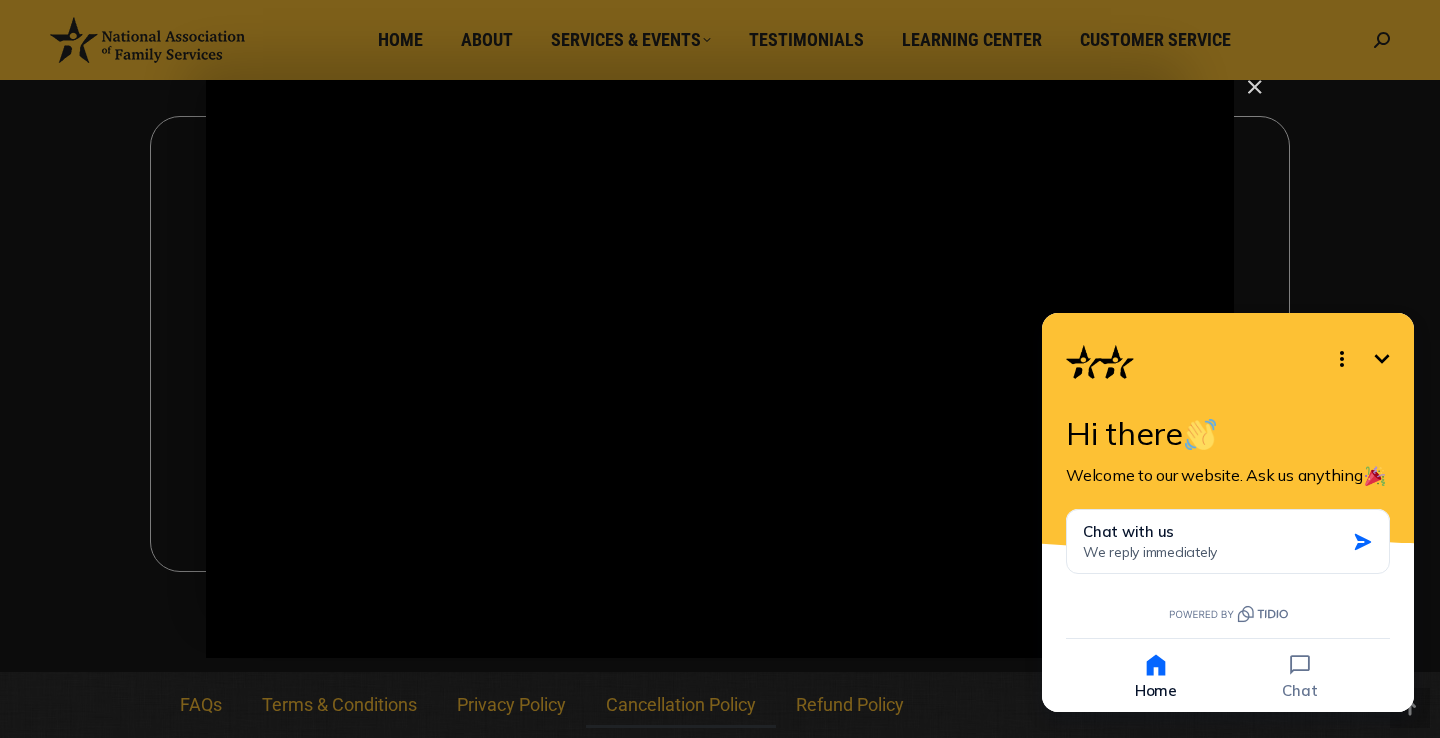 click at bounding box center [1246, 96] 